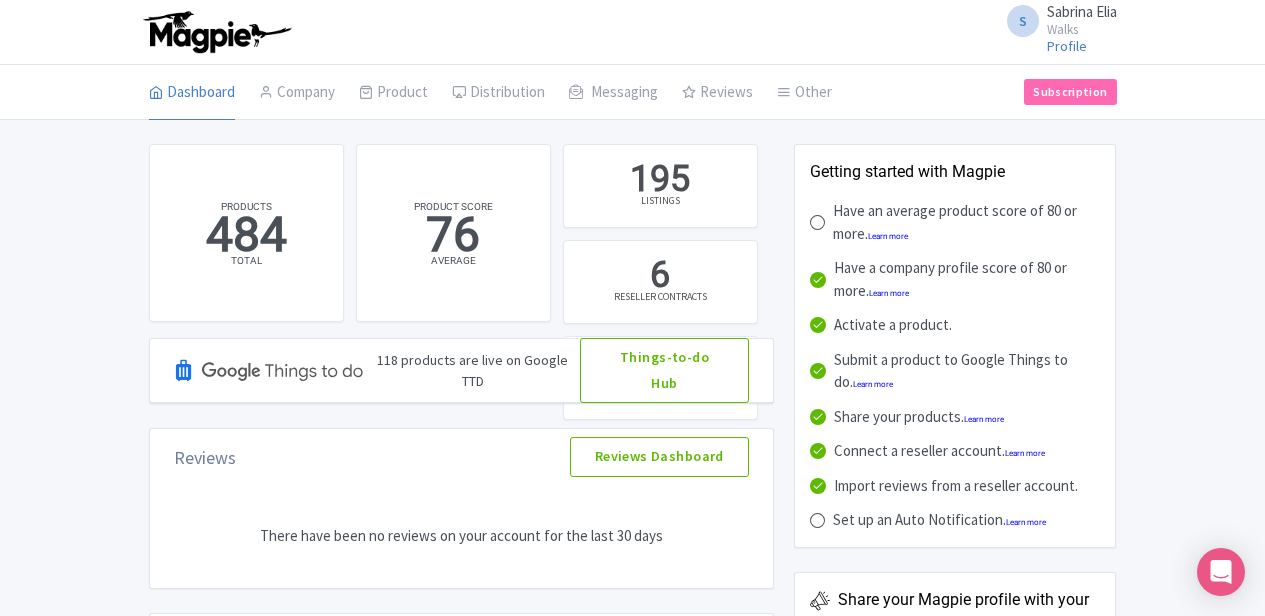 scroll, scrollTop: 0, scrollLeft: 0, axis: both 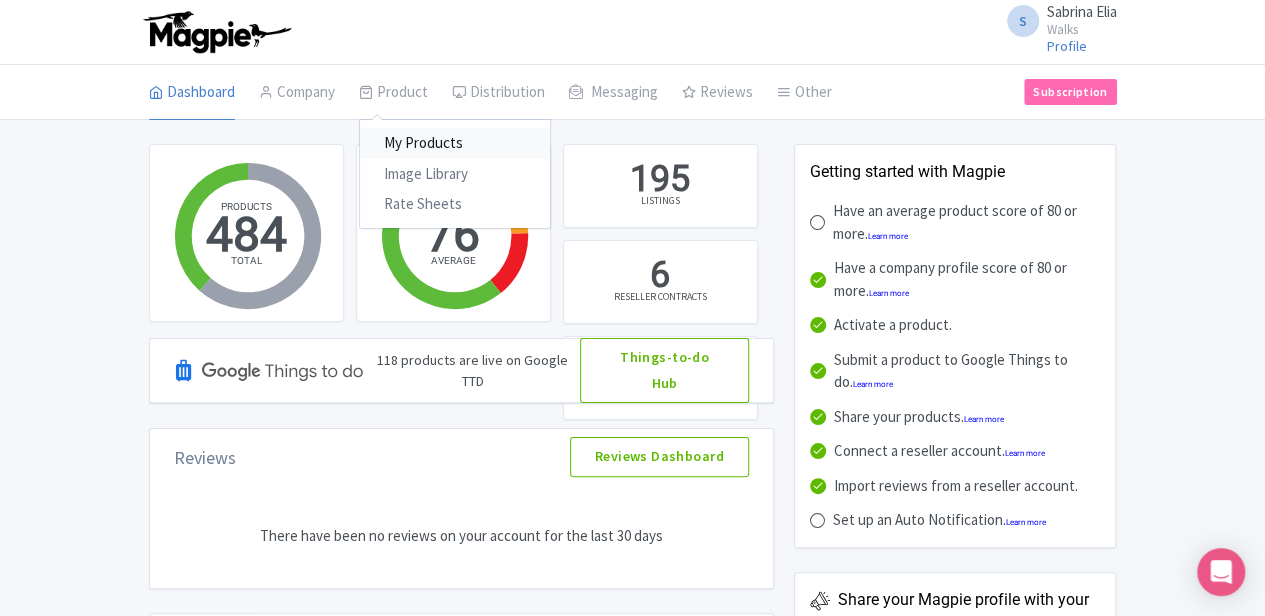 click on "My Products" at bounding box center [455, 143] 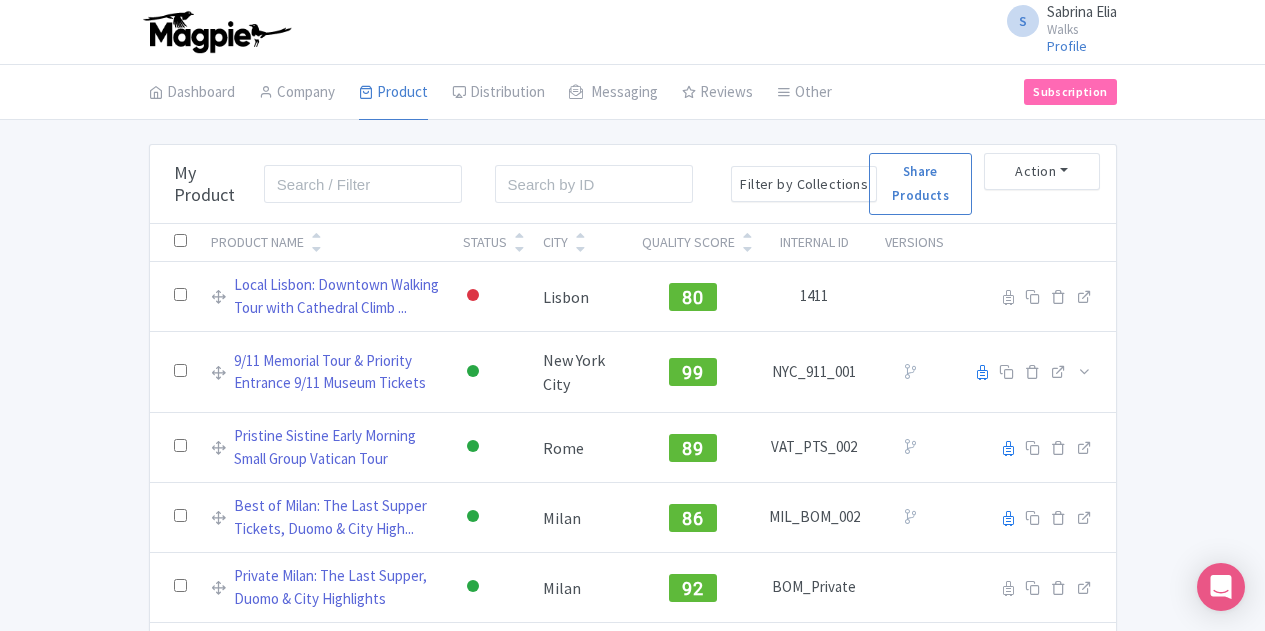 scroll, scrollTop: 0, scrollLeft: 0, axis: both 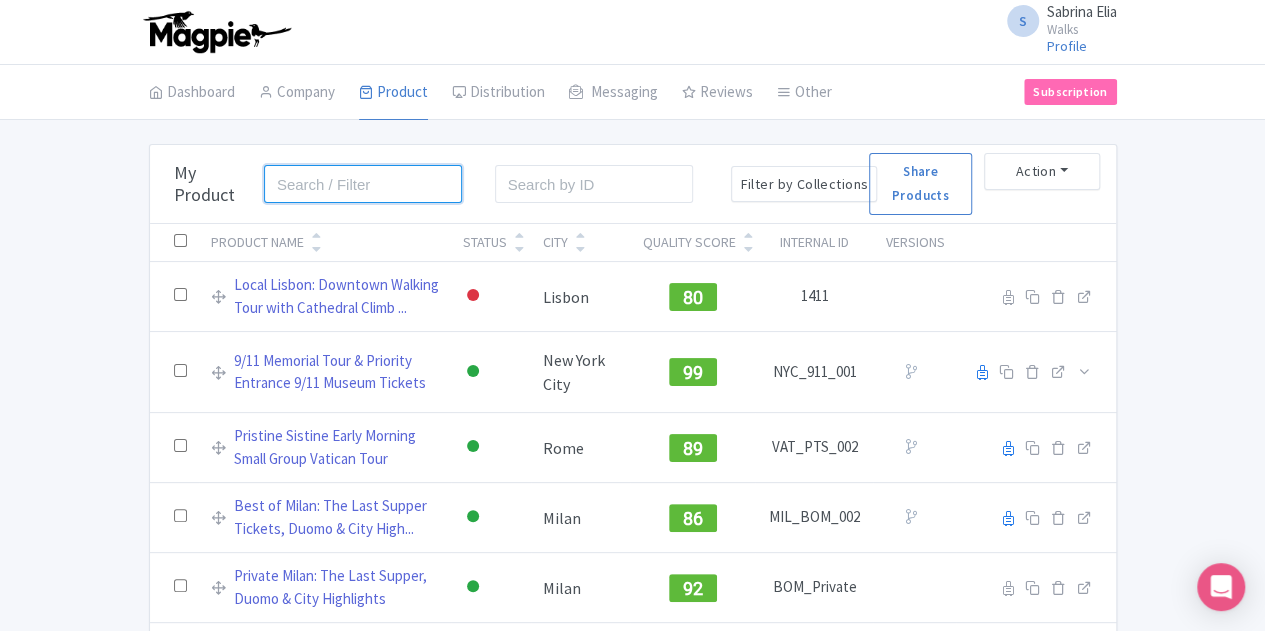 click at bounding box center [363, 184] 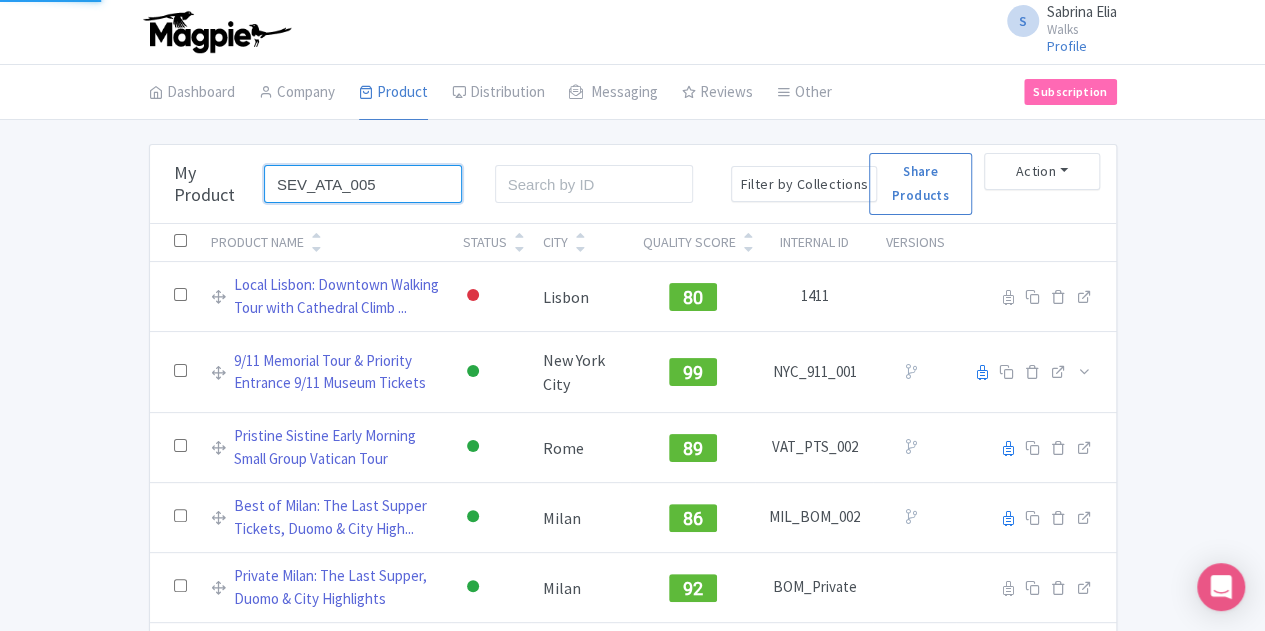 type on "SEV_ATA_005" 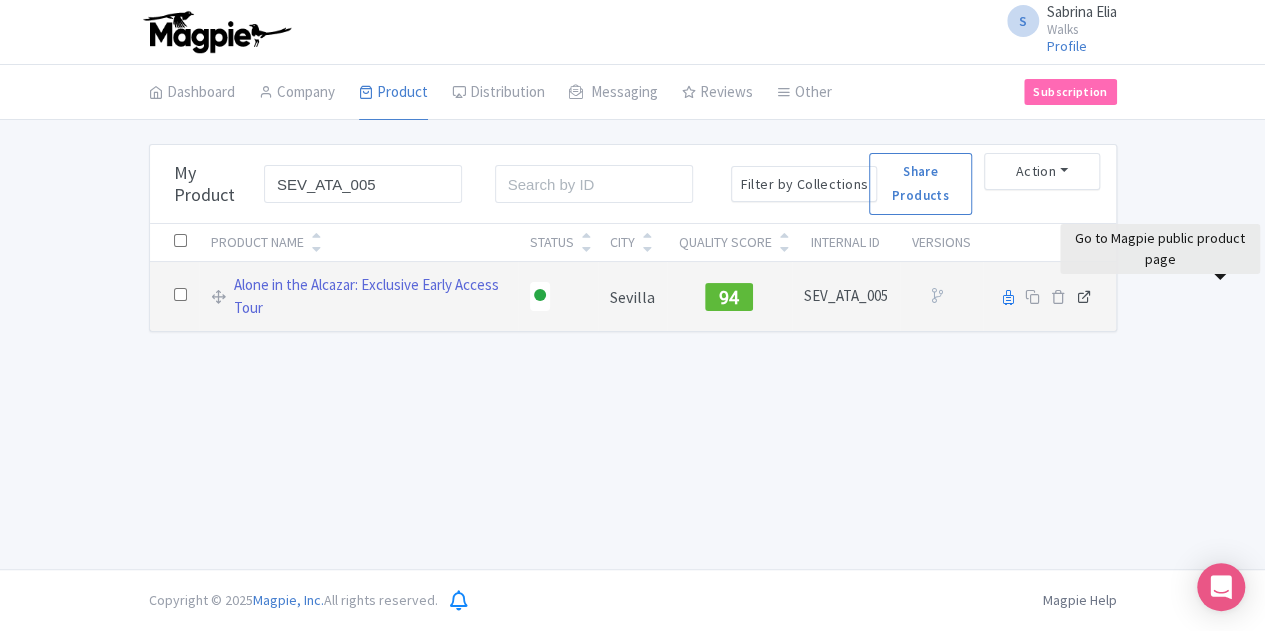 click at bounding box center (1084, 296) 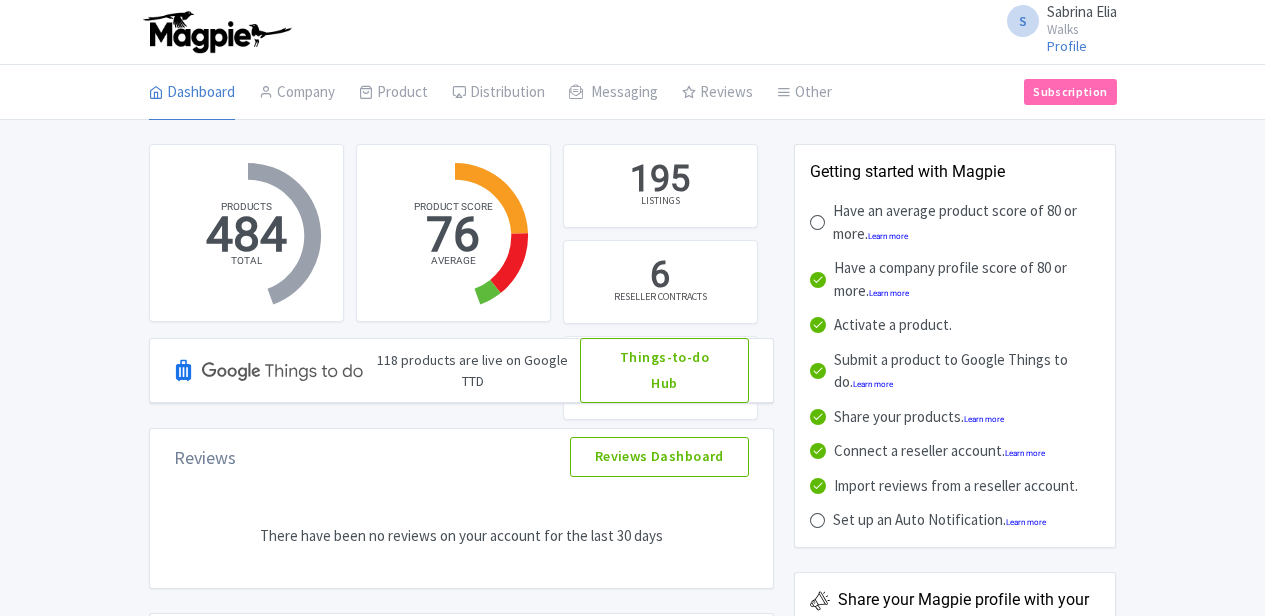 scroll, scrollTop: 0, scrollLeft: 0, axis: both 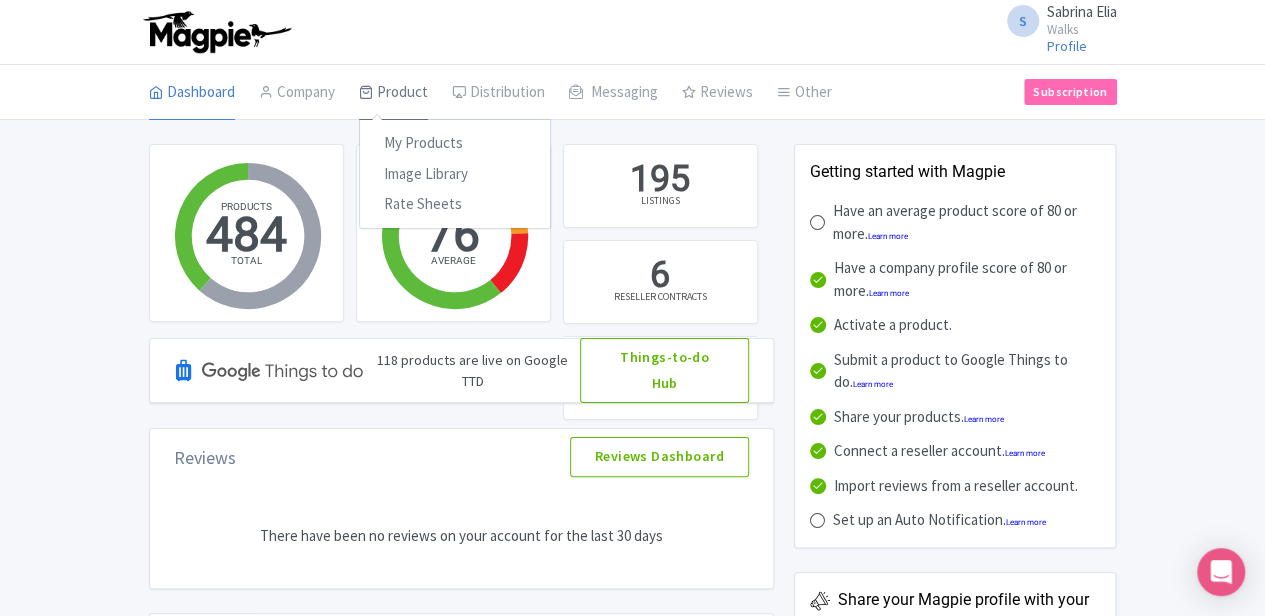 click on "Product" at bounding box center [393, 93] 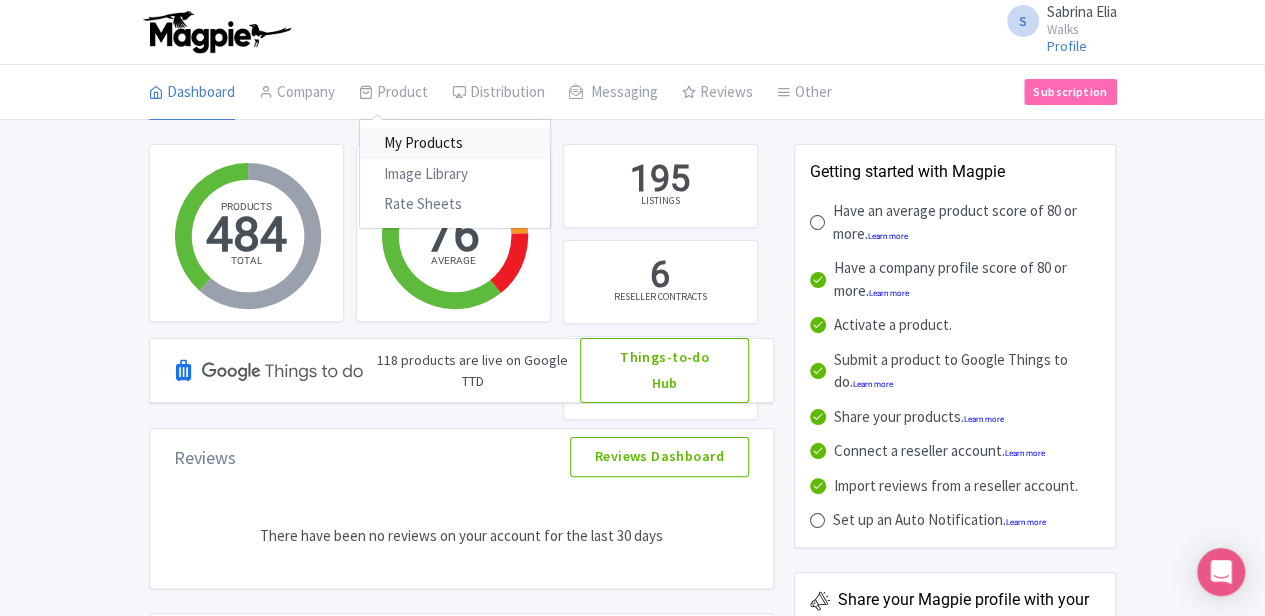 click on "My Products" at bounding box center [455, 143] 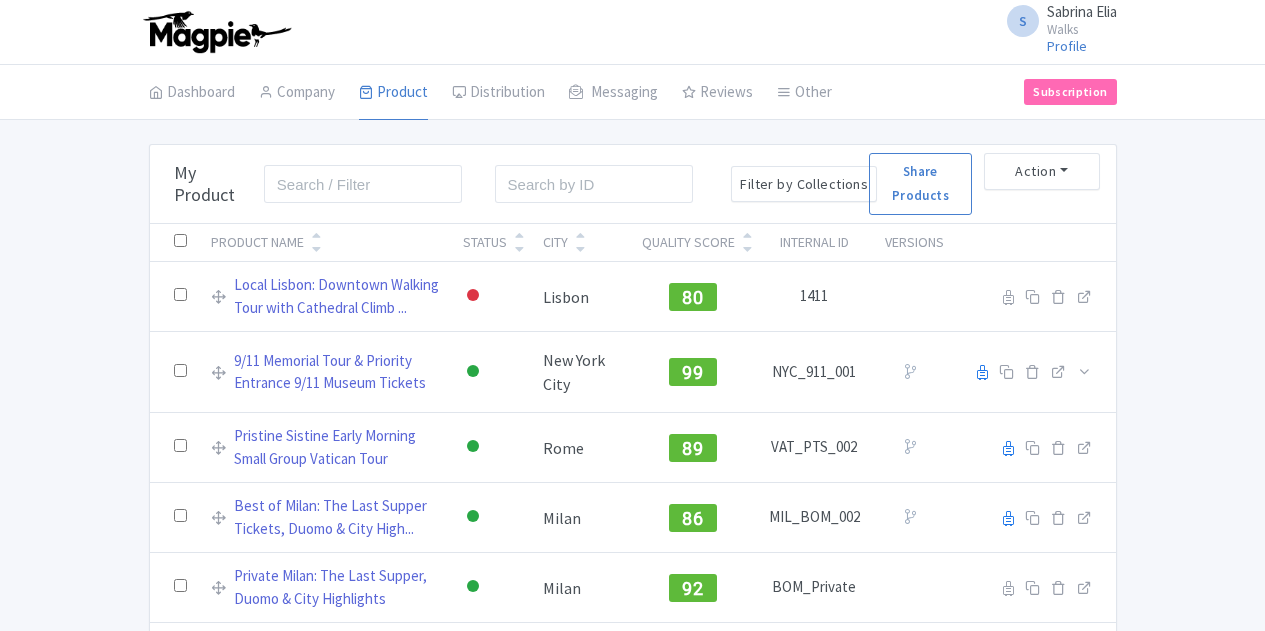 scroll, scrollTop: 0, scrollLeft: 0, axis: both 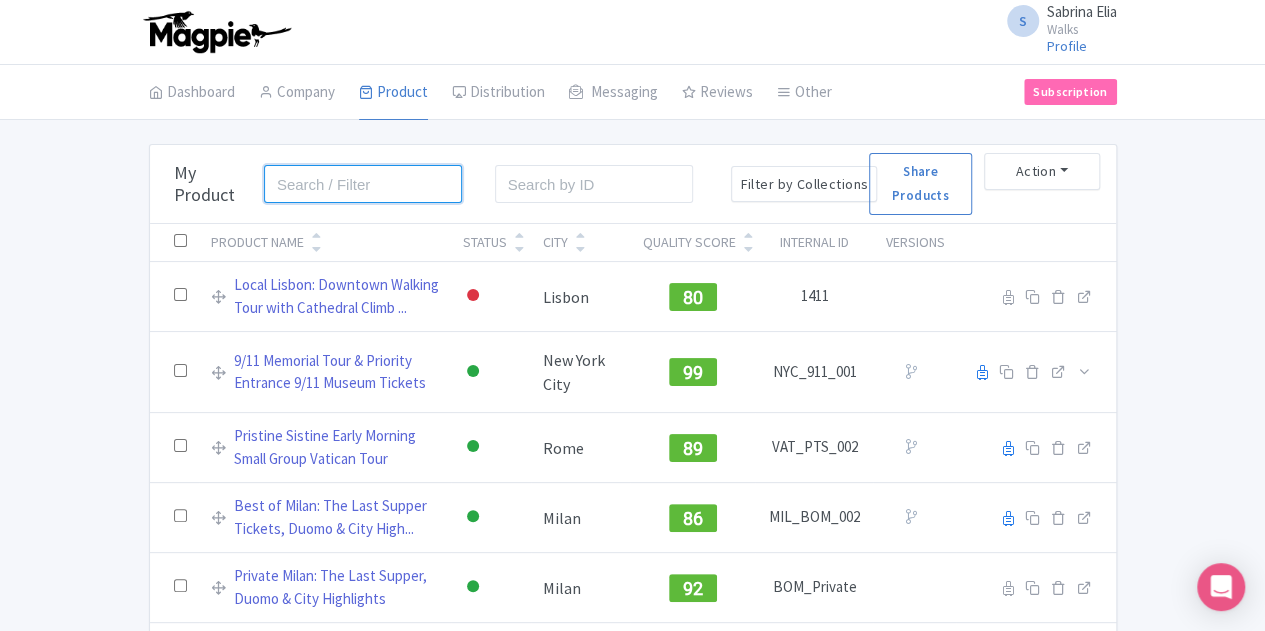 click at bounding box center (363, 184) 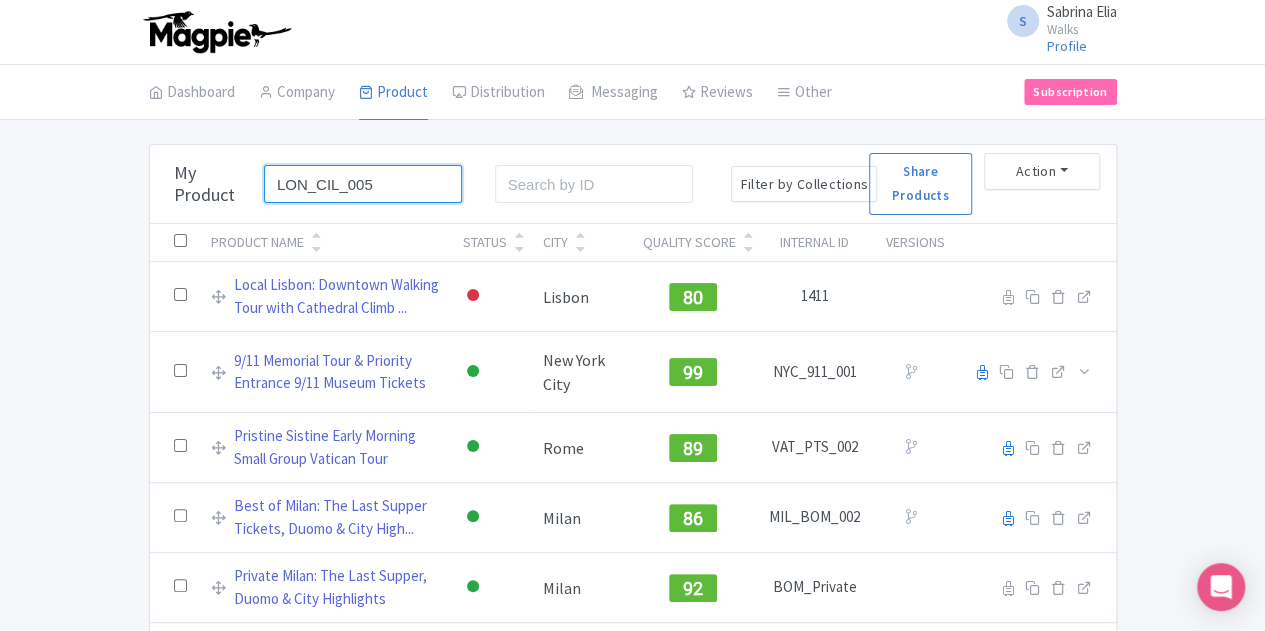 type on "LON_CIL_005" 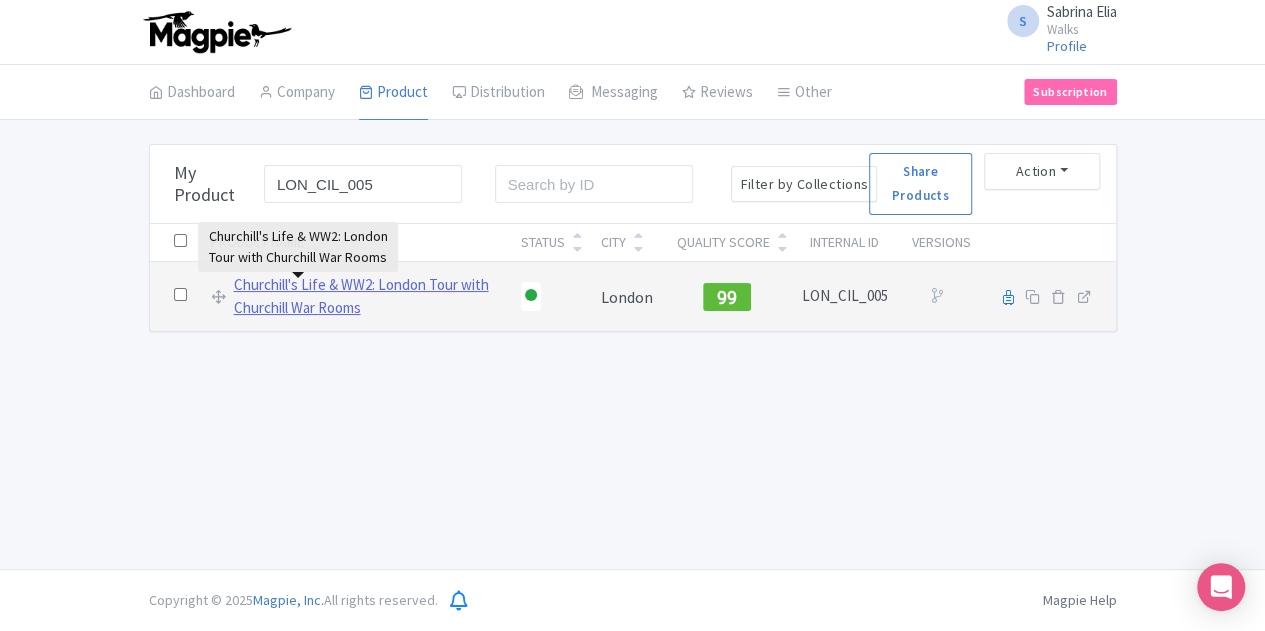 click on "Churchill's Life & WW2: London Tour with Churchill War Rooms" at bounding box center (365, 296) 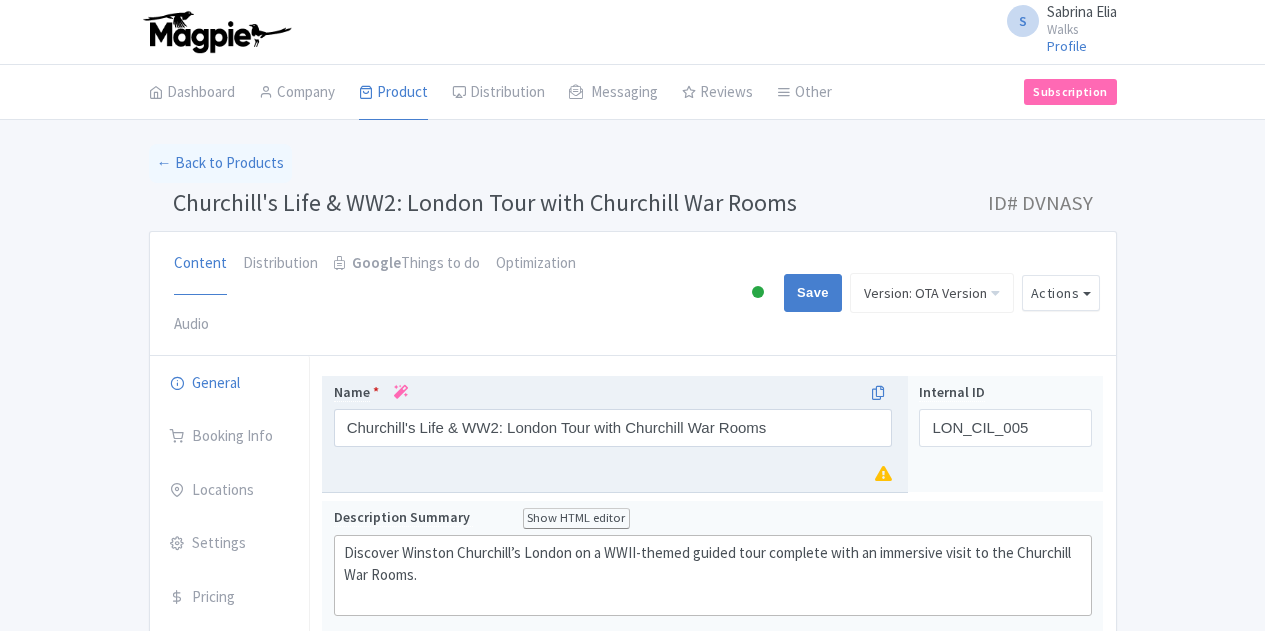 scroll, scrollTop: 0, scrollLeft: 0, axis: both 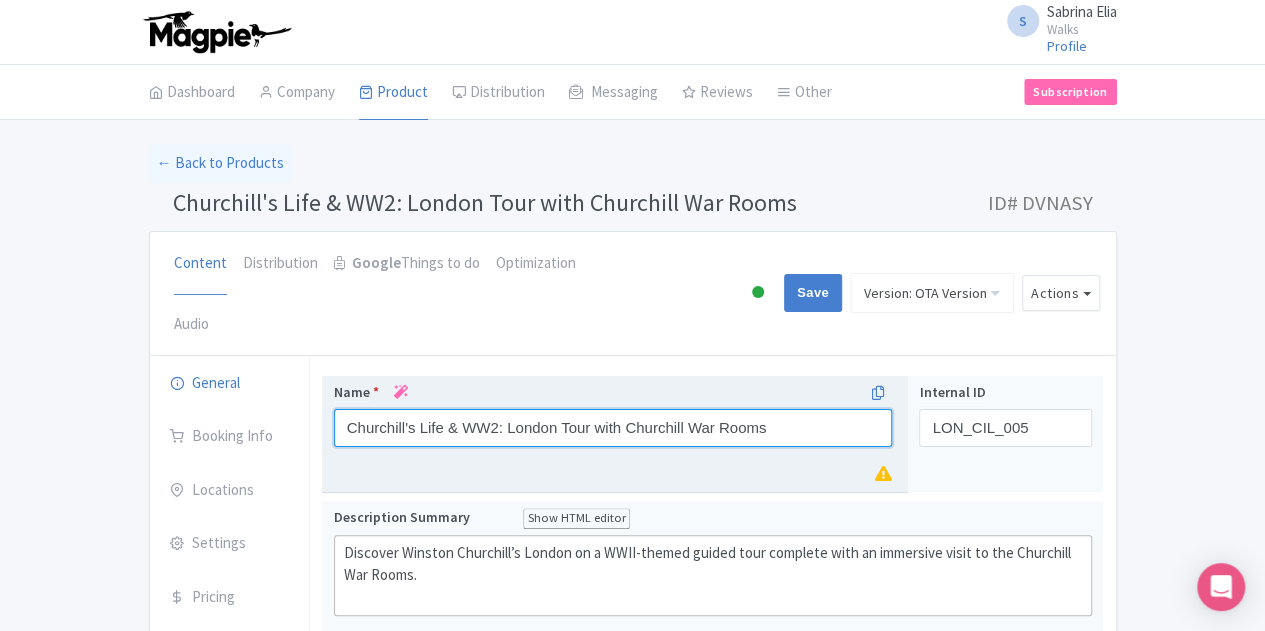 click on "Churchill's Life & WW2: London Tour with Churchill War Rooms" at bounding box center (613, 428) 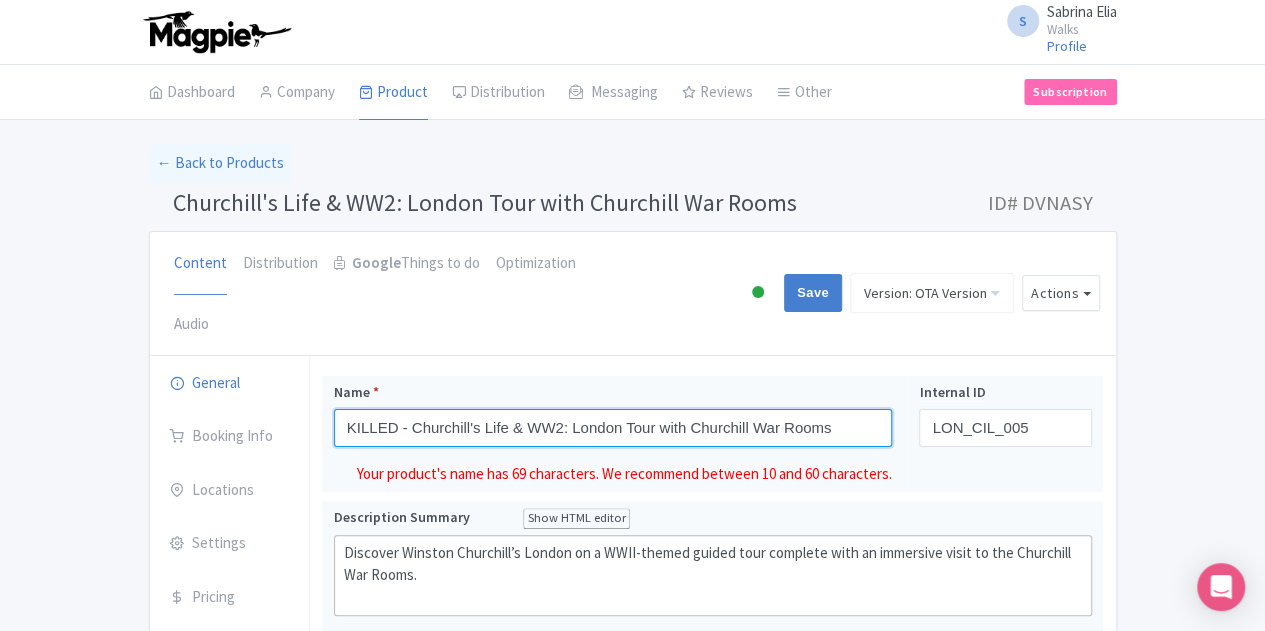type on "KILLED - Churchill's Life & WW2: London Tour with Churchill War Rooms" 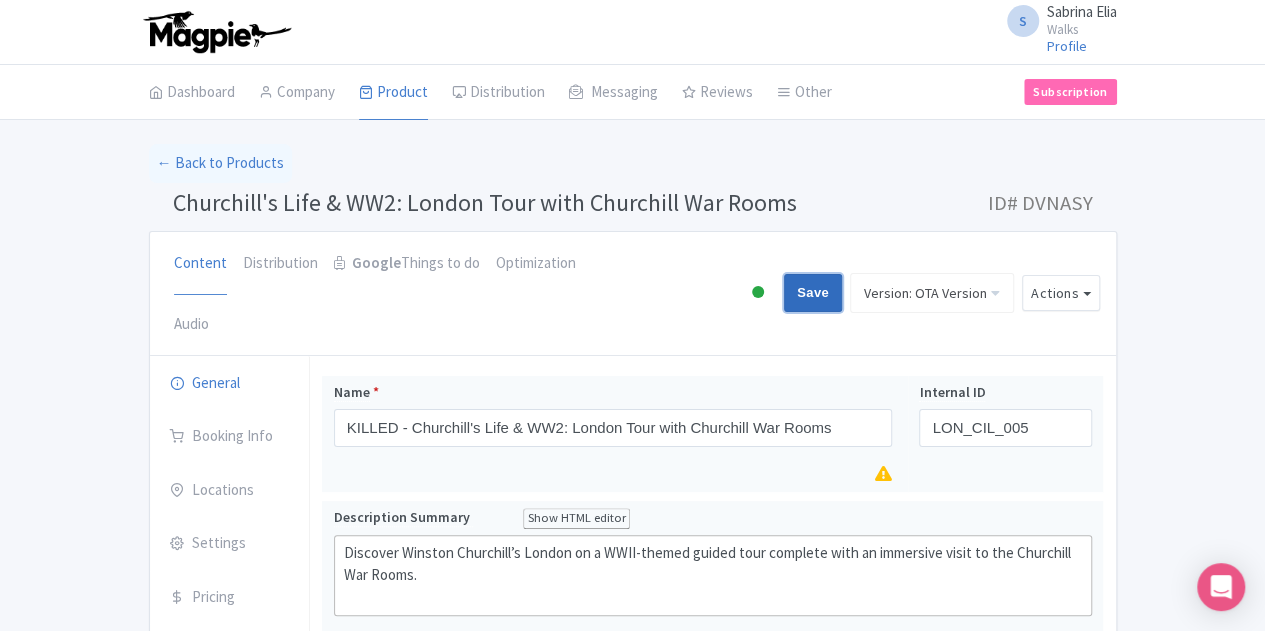 click on "Save" at bounding box center (813, 293) 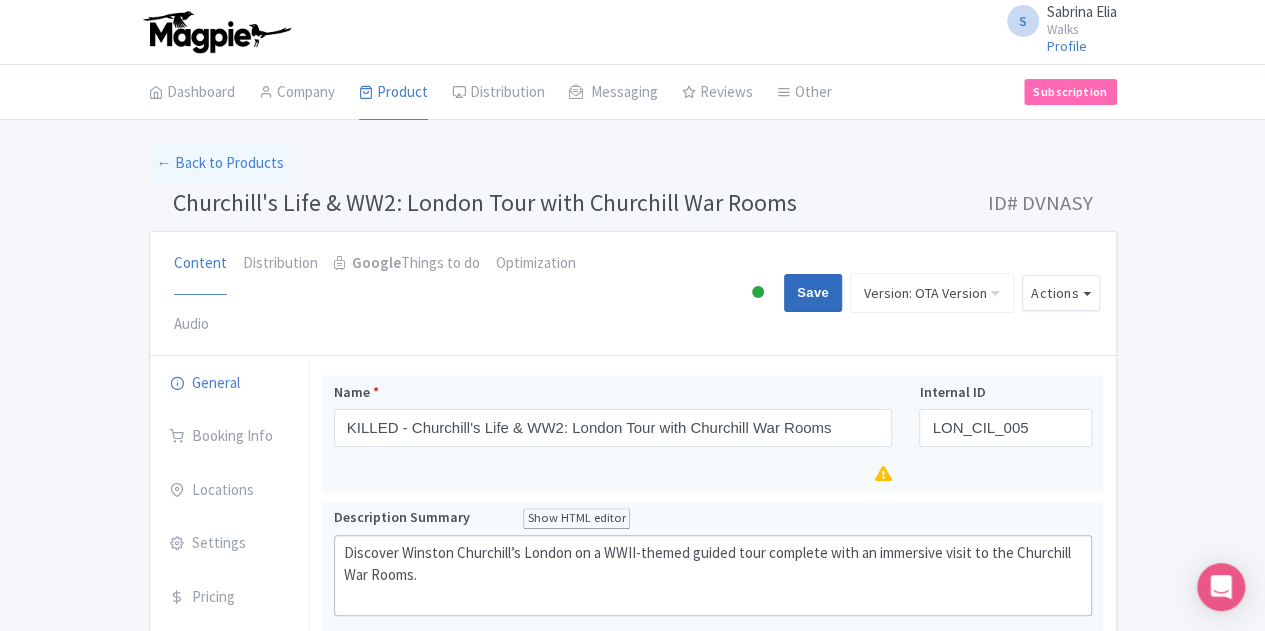 type on "Saving..." 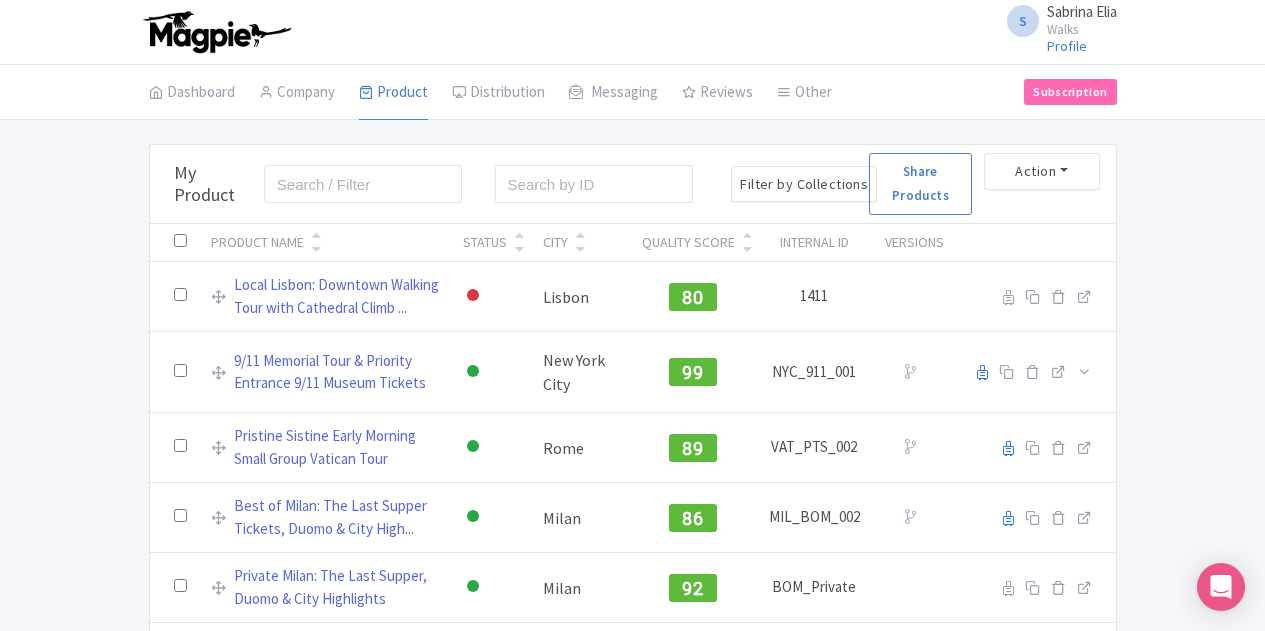 scroll, scrollTop: 0, scrollLeft: 0, axis: both 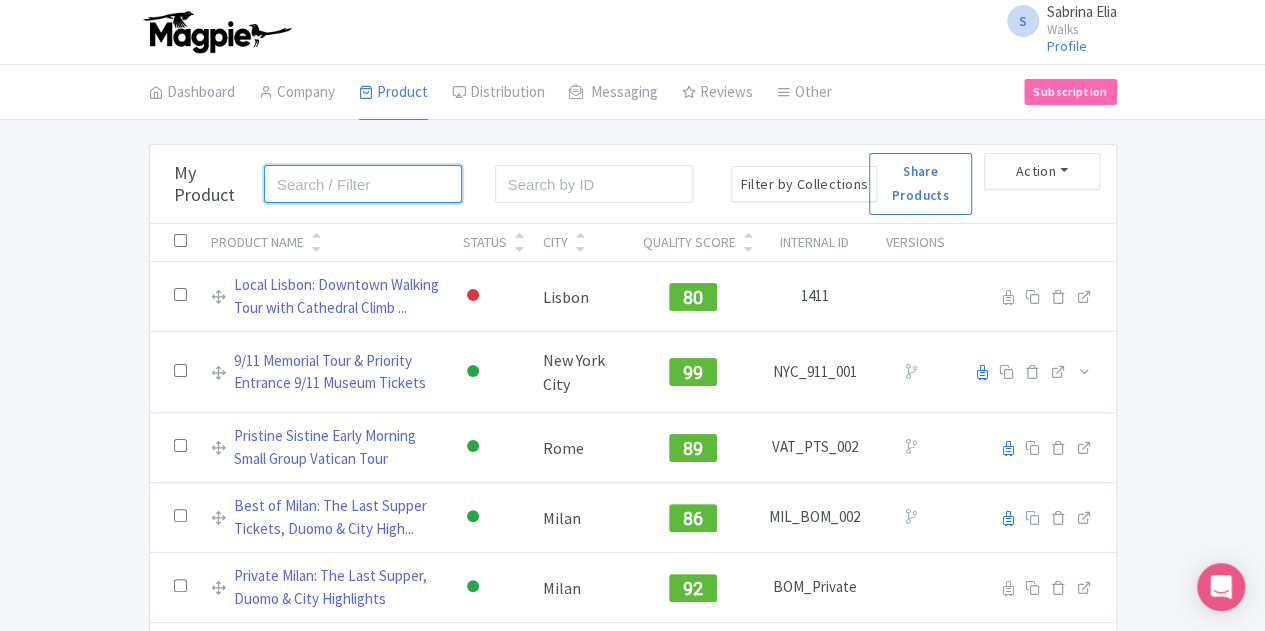 click at bounding box center (363, 184) 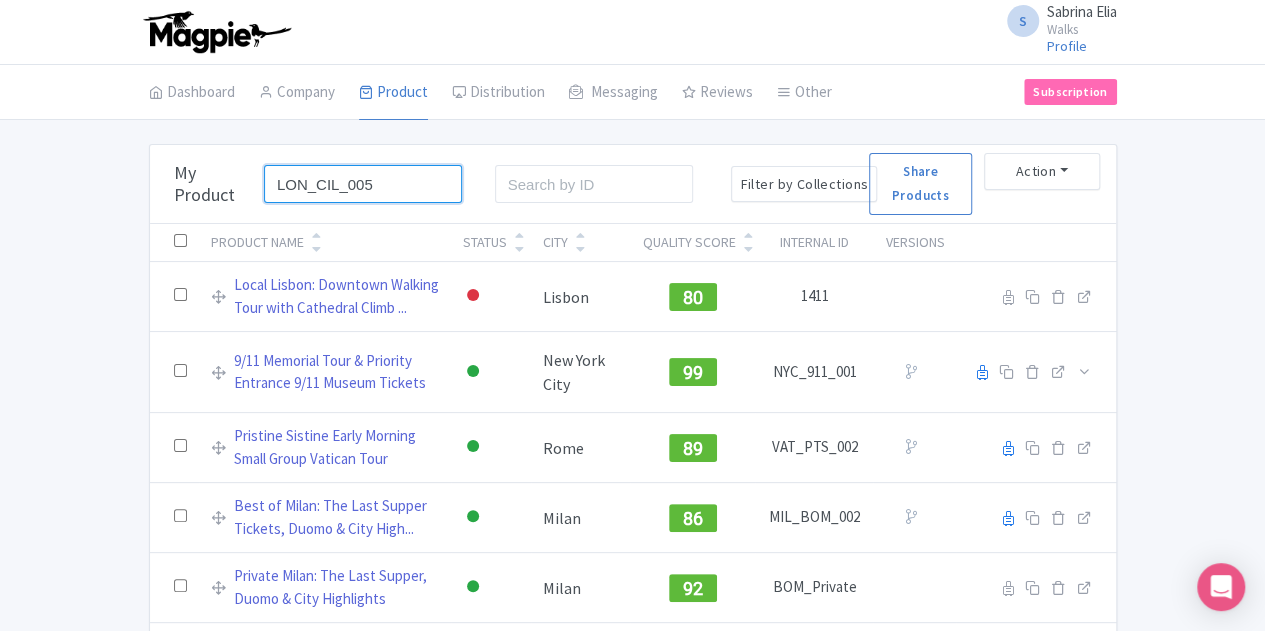 type on "LON_CIL_005" 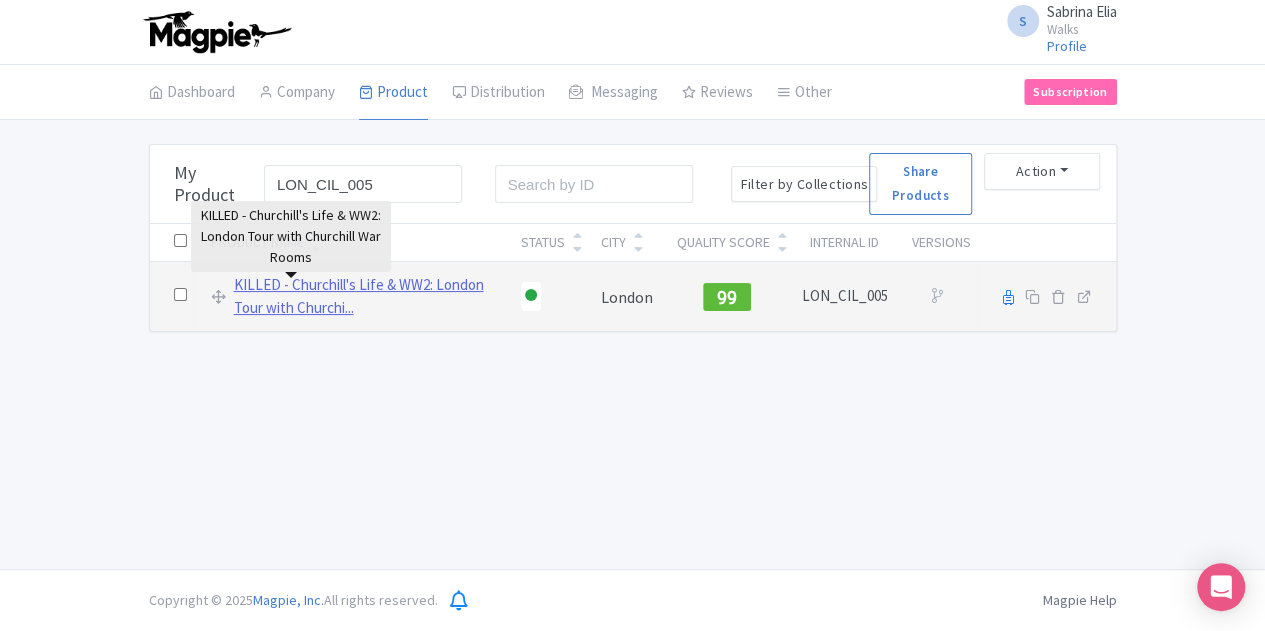 click on "KILLED - Churchill's Life & WW2: London Tour with Churchi..." at bounding box center (365, 296) 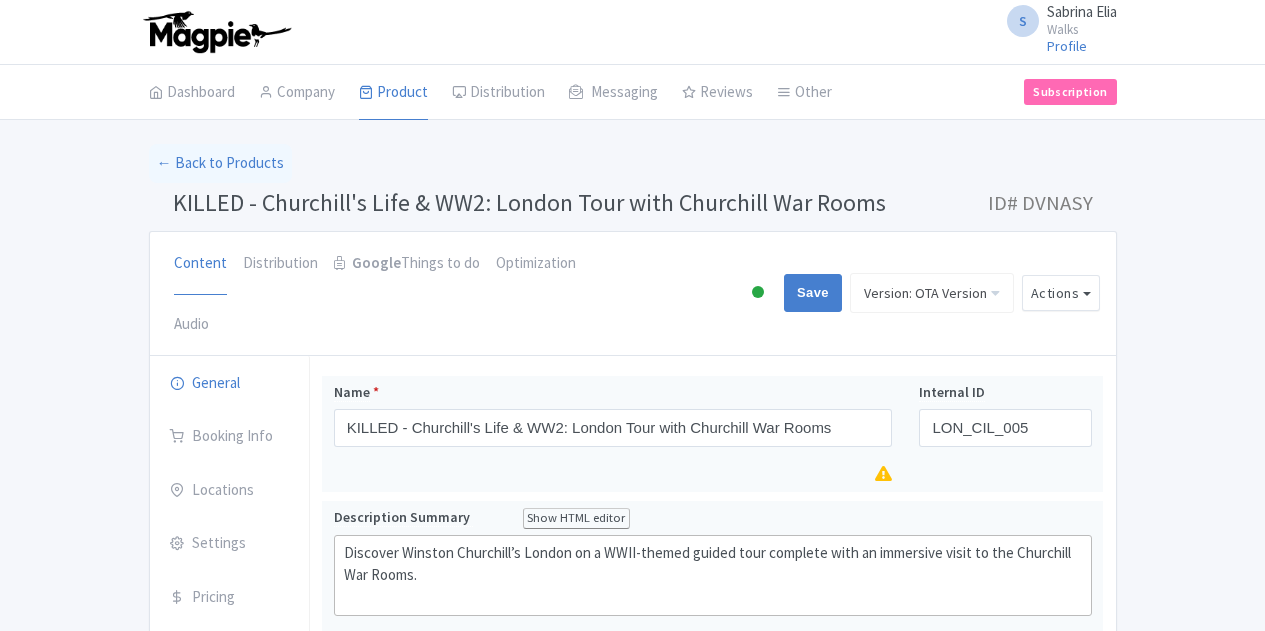 scroll, scrollTop: 0, scrollLeft: 0, axis: both 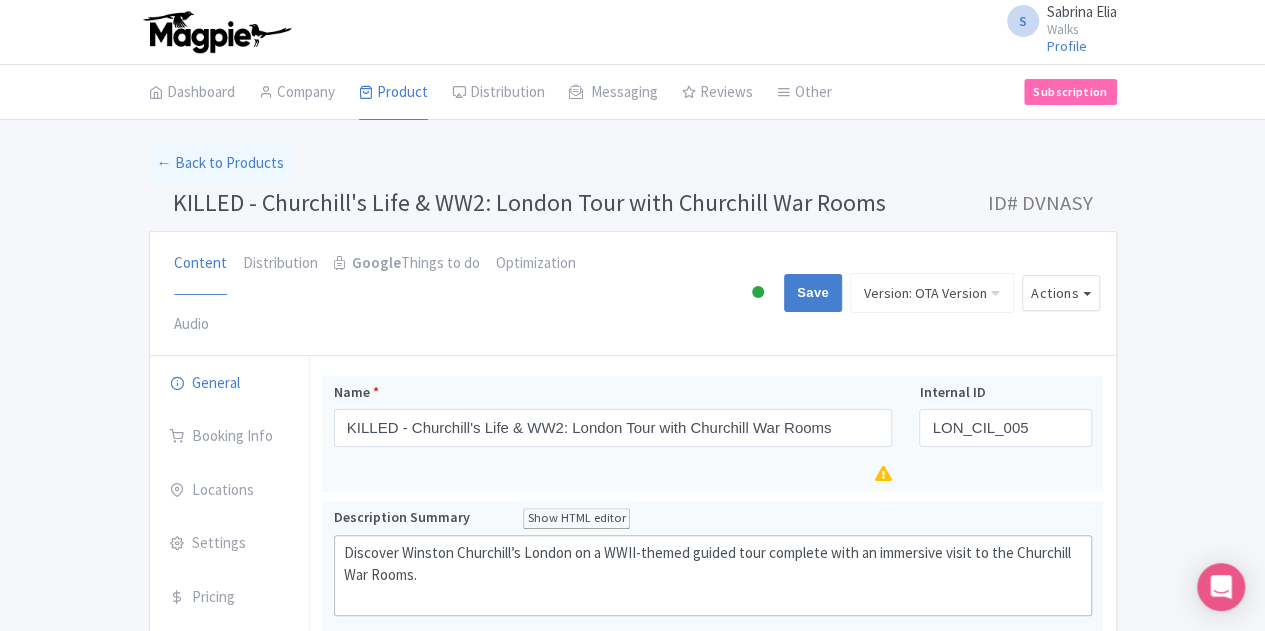click at bounding box center [758, 292] 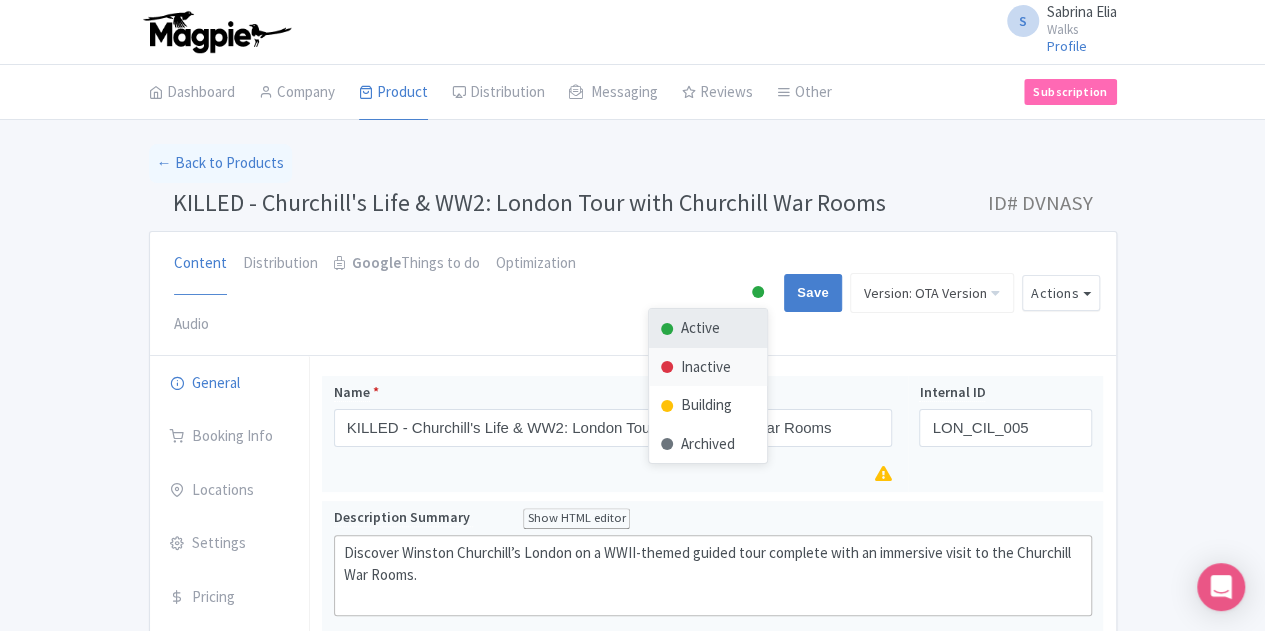 click on "Inactive" at bounding box center [708, 367] 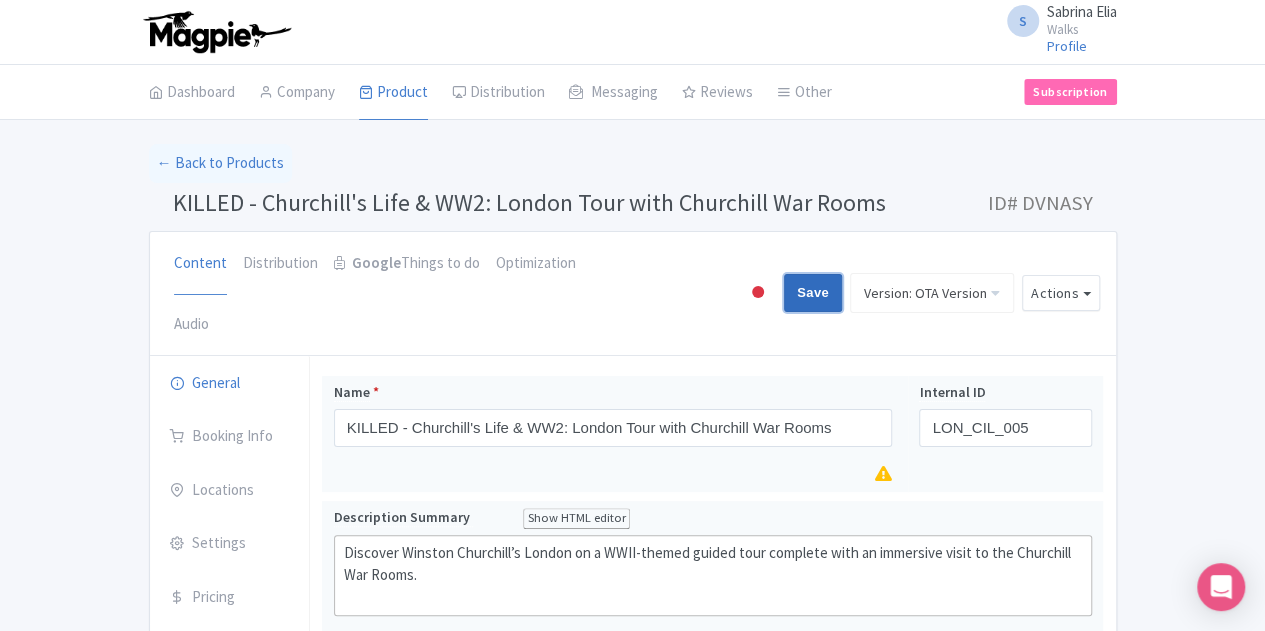 click on "Save" at bounding box center [813, 293] 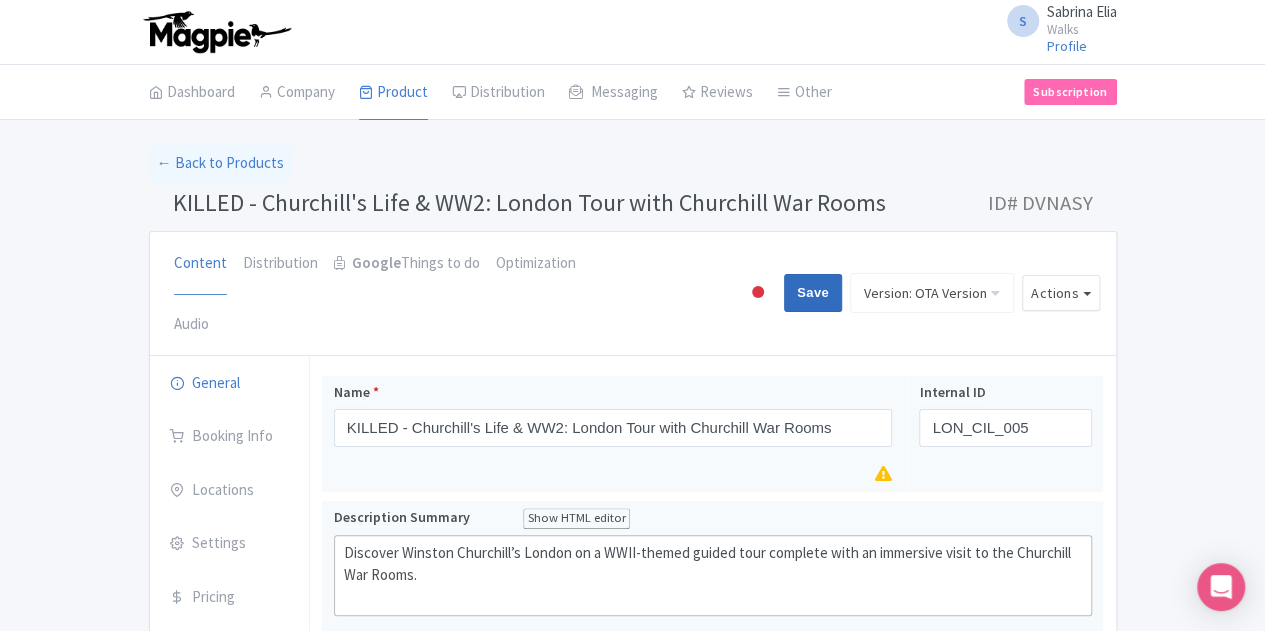type on "Saving..." 